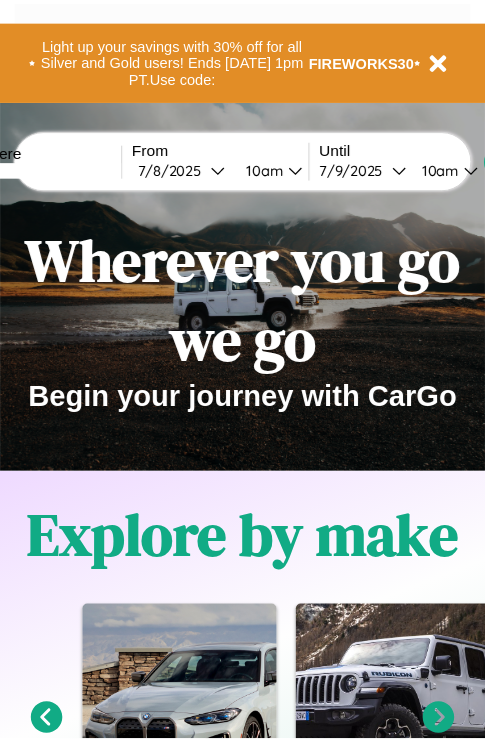 scroll, scrollTop: 0, scrollLeft: 0, axis: both 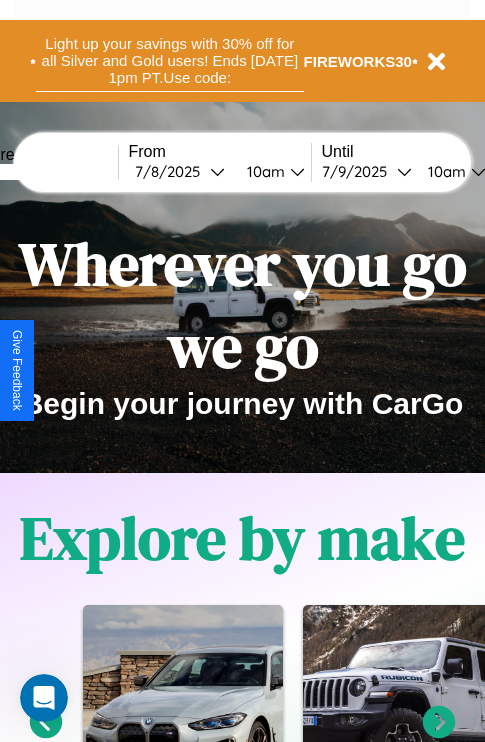 click on "Light up your savings with 30% off for all Silver and Gold users! Ends [DATE] 1pm PT.  Use code:" at bounding box center [170, 61] 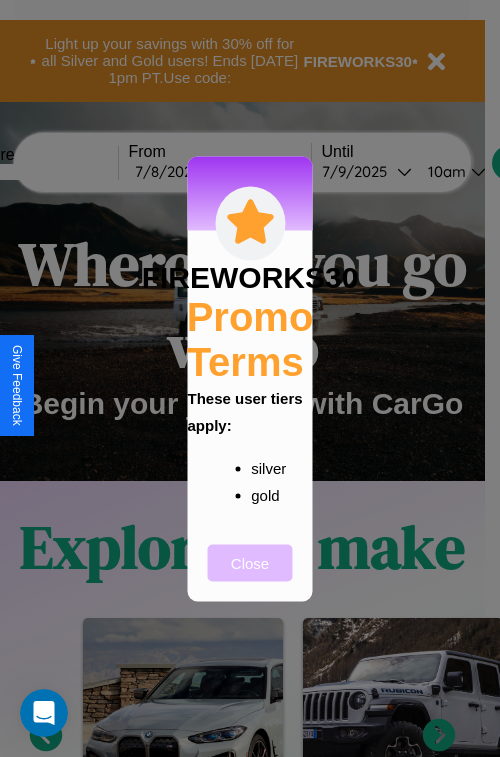 click on "Close" at bounding box center (250, 562) 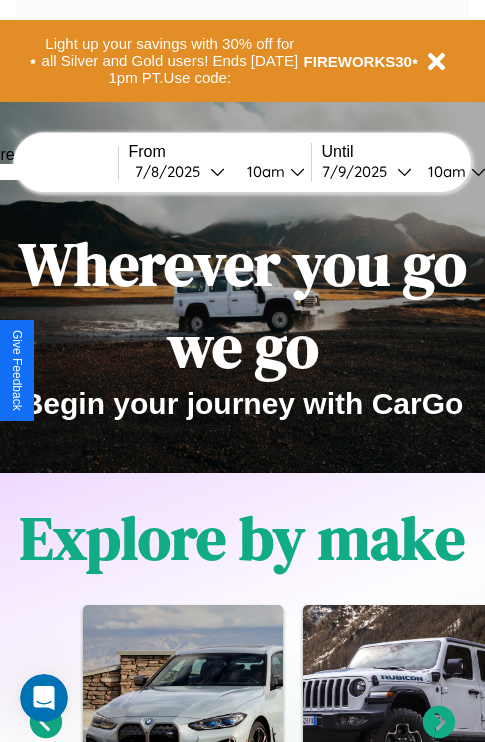 click at bounding box center (43, 172) 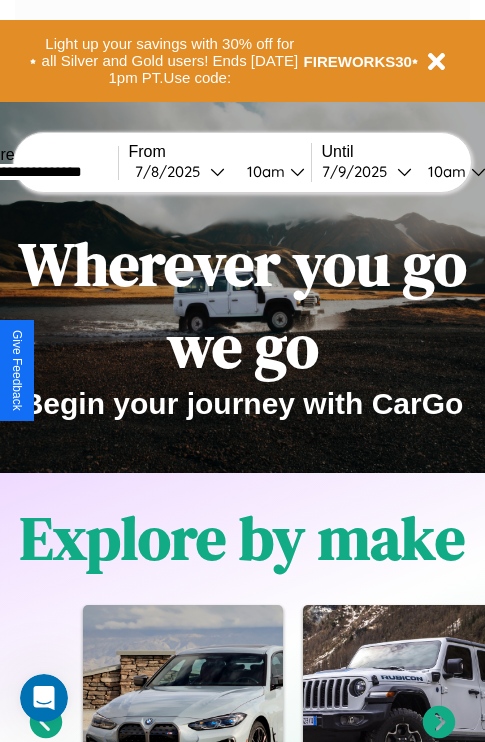 type on "**********" 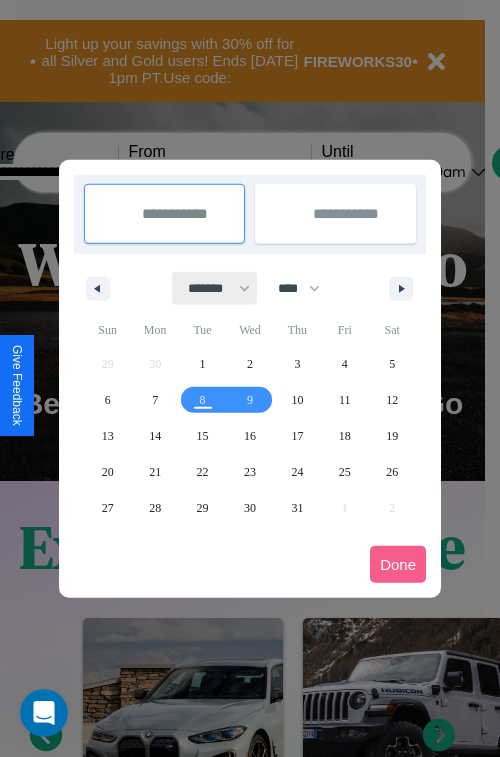 click on "******* ******** ***** ***** *** **** **** ****** ********* ******* ******** ********" at bounding box center (215, 288) 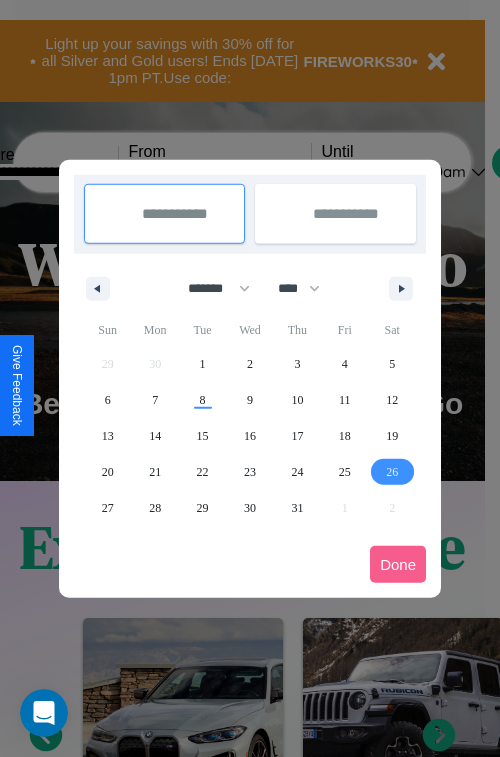 click on "26" at bounding box center [392, 472] 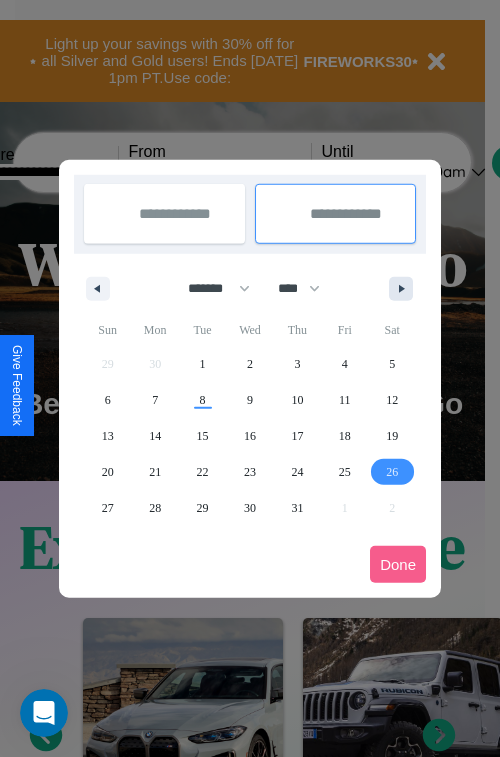 click at bounding box center [405, 289] 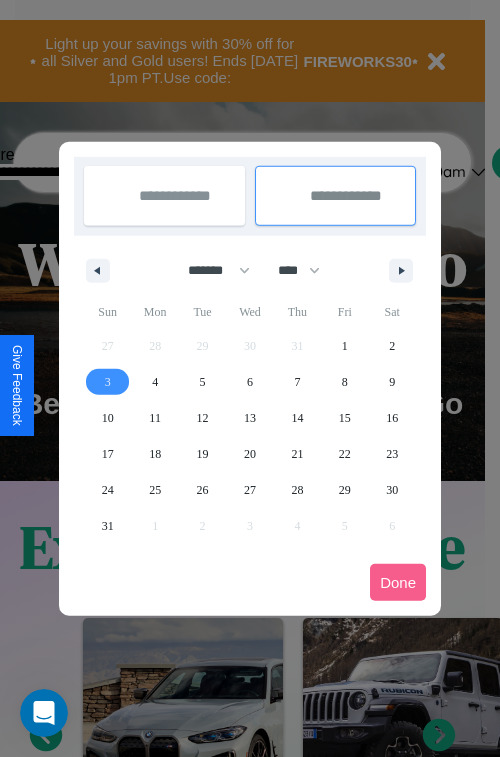 click on "3" at bounding box center (108, 382) 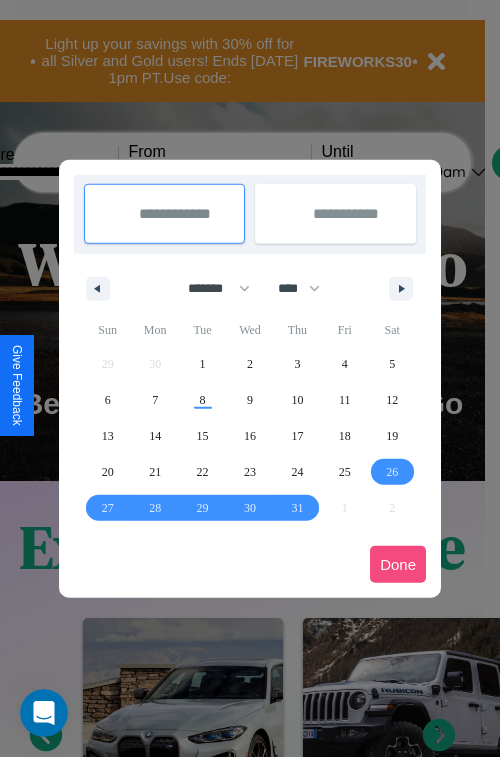 click on "Done" at bounding box center [398, 564] 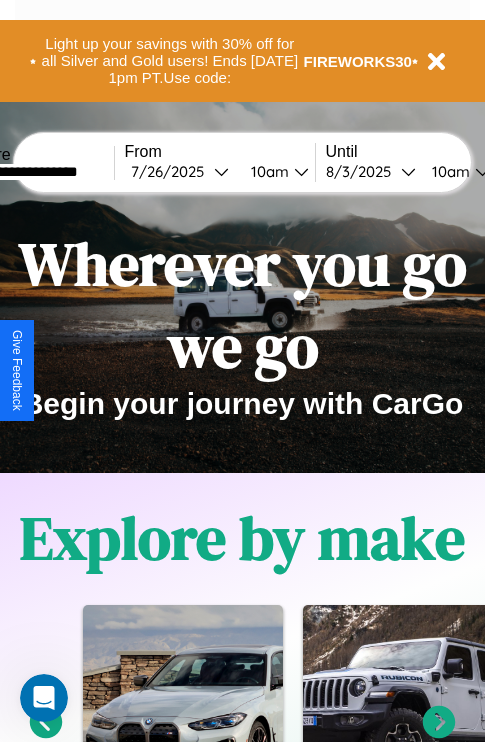 scroll, scrollTop: 0, scrollLeft: 72, axis: horizontal 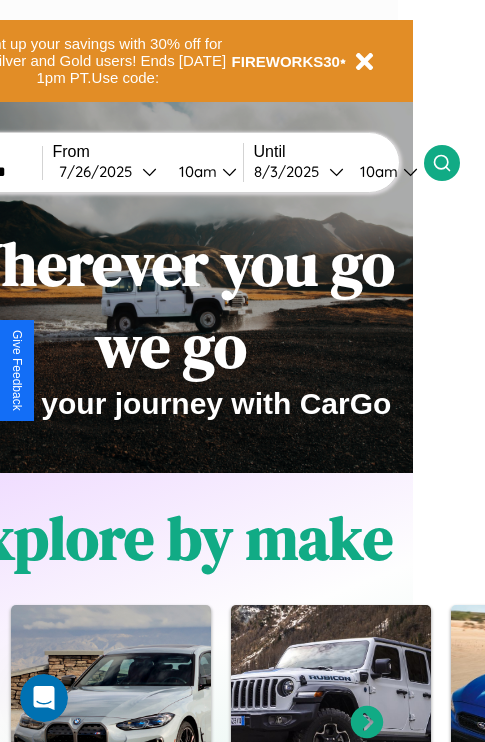 click 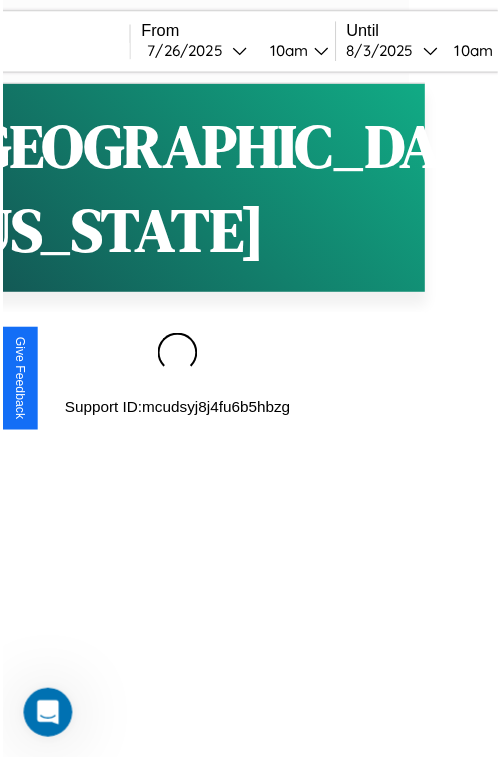 scroll, scrollTop: 0, scrollLeft: 0, axis: both 